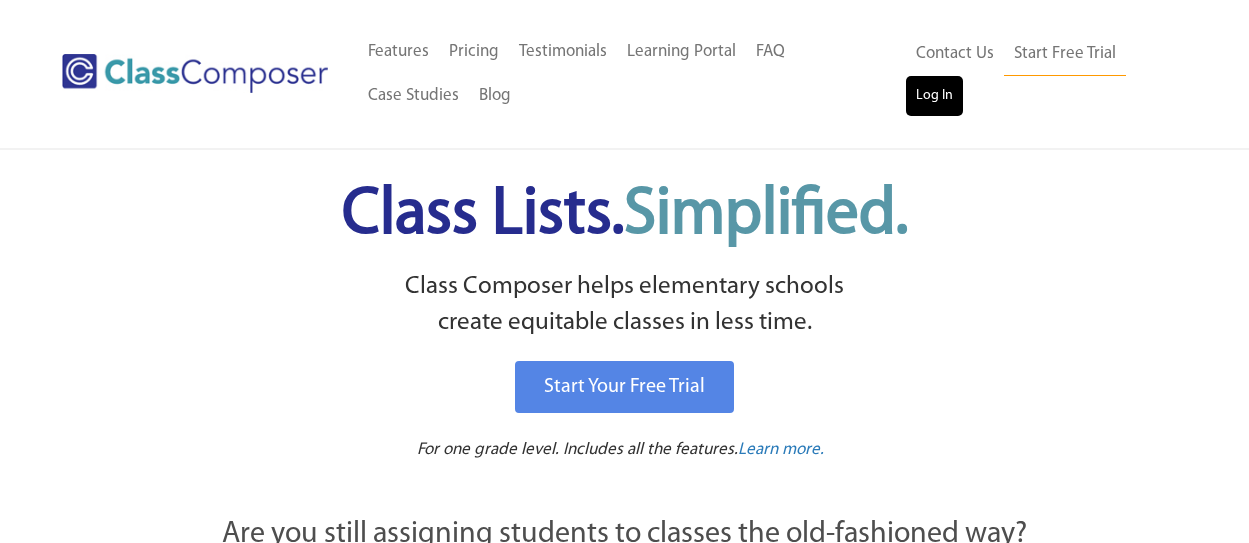 scroll, scrollTop: 0, scrollLeft: 0, axis: both 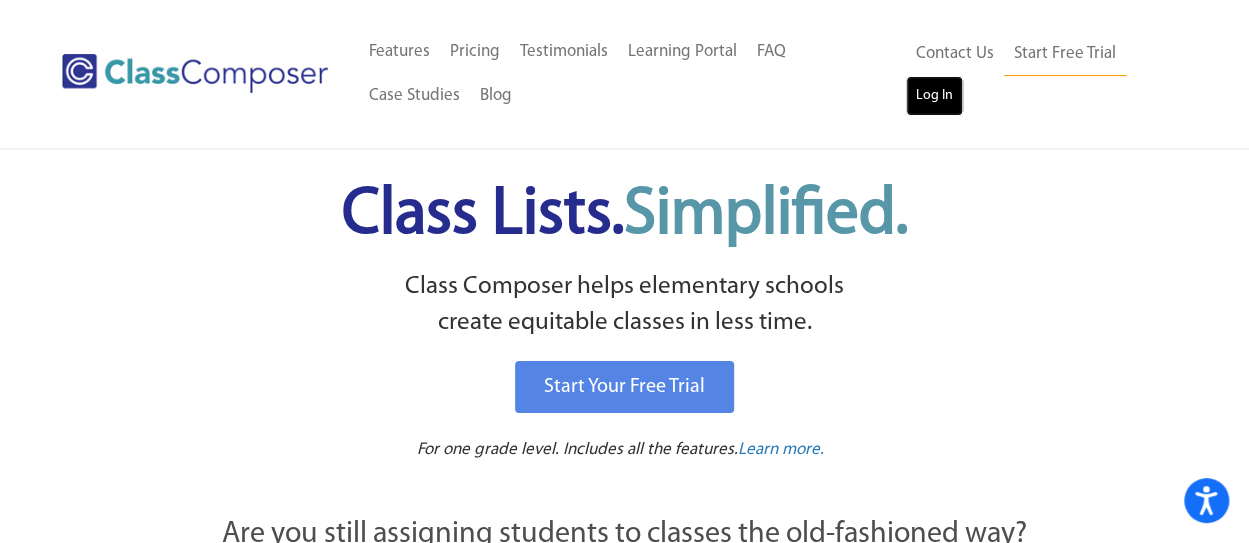 click on "Log In" at bounding box center (934, 96) 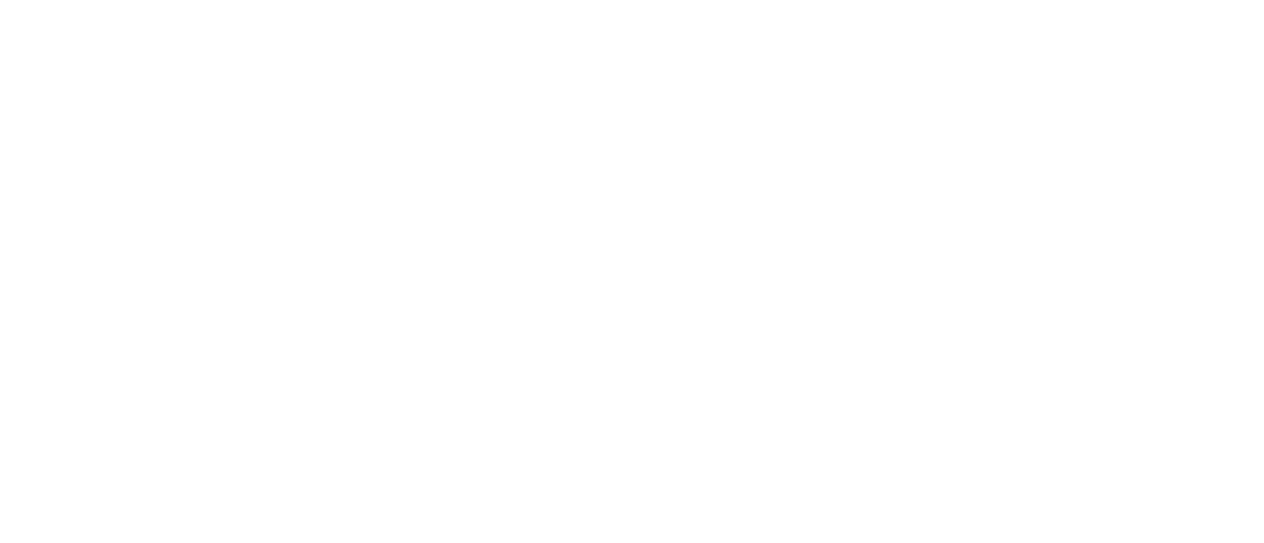 scroll, scrollTop: 0, scrollLeft: 0, axis: both 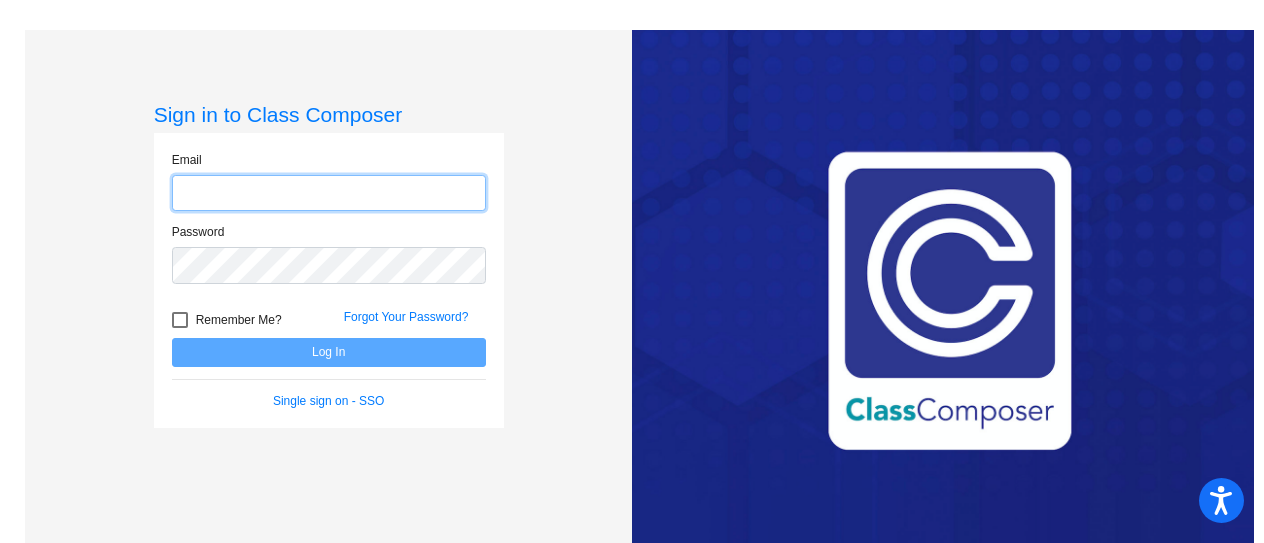 type on "ntow@holbrook.k12.az.us" 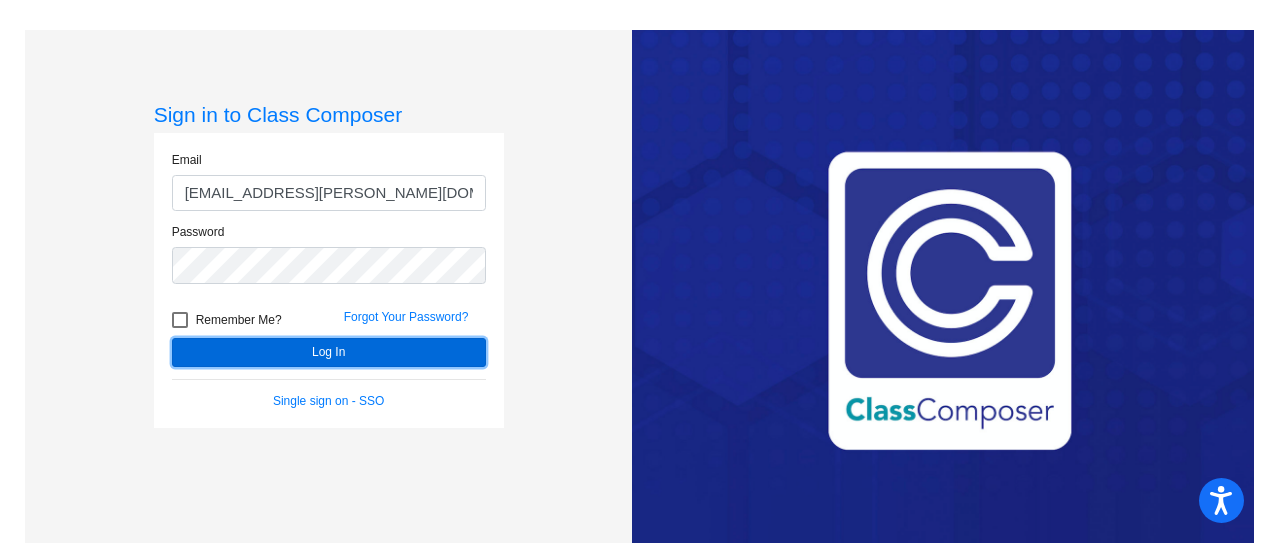 click on "Log In" 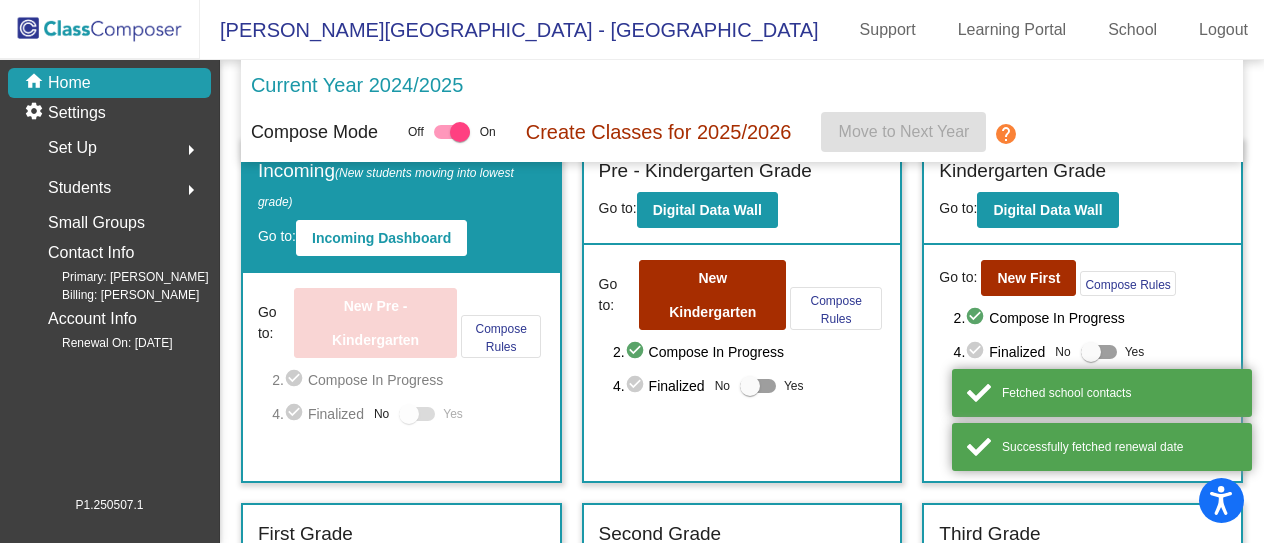 scroll, scrollTop: 35, scrollLeft: 0, axis: vertical 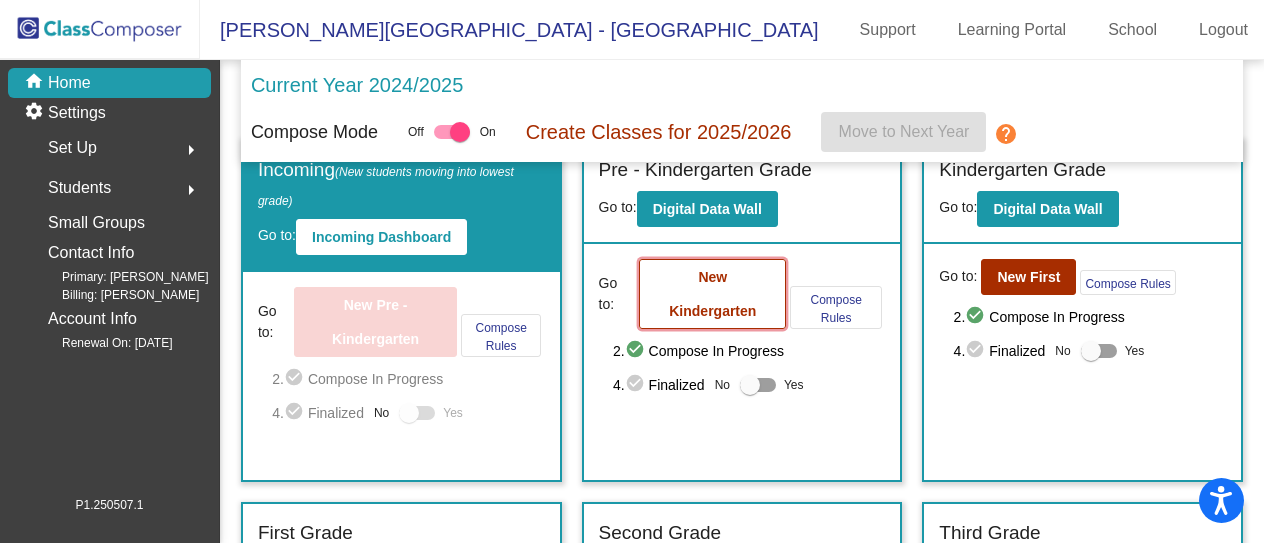 click on "New Kindergarten" 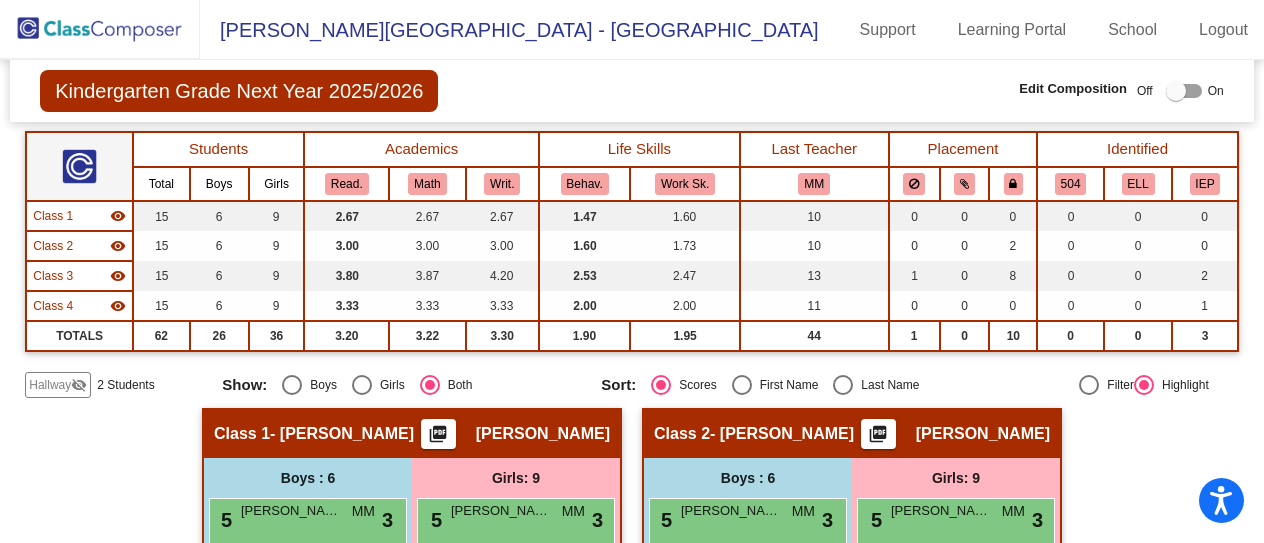 scroll, scrollTop: 0, scrollLeft: 0, axis: both 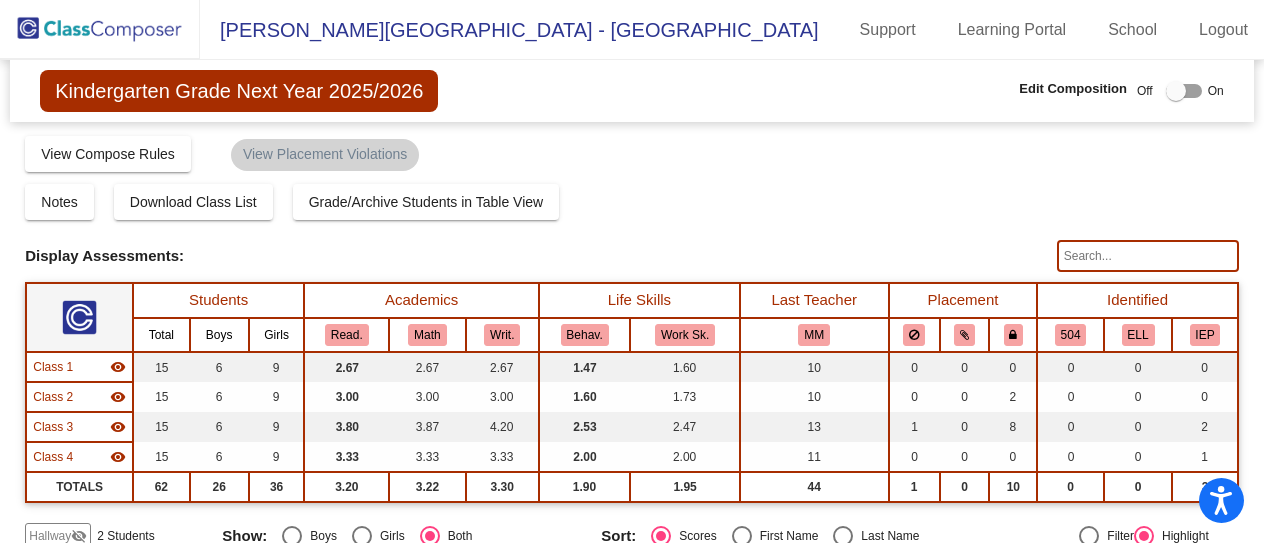 click 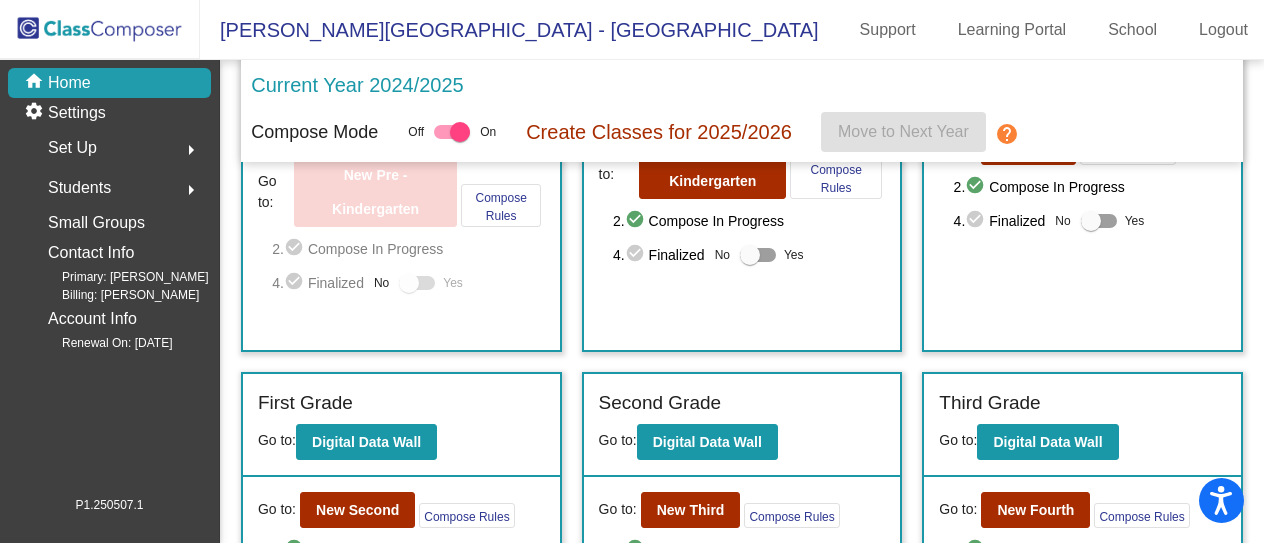 scroll, scrollTop: 166, scrollLeft: 0, axis: vertical 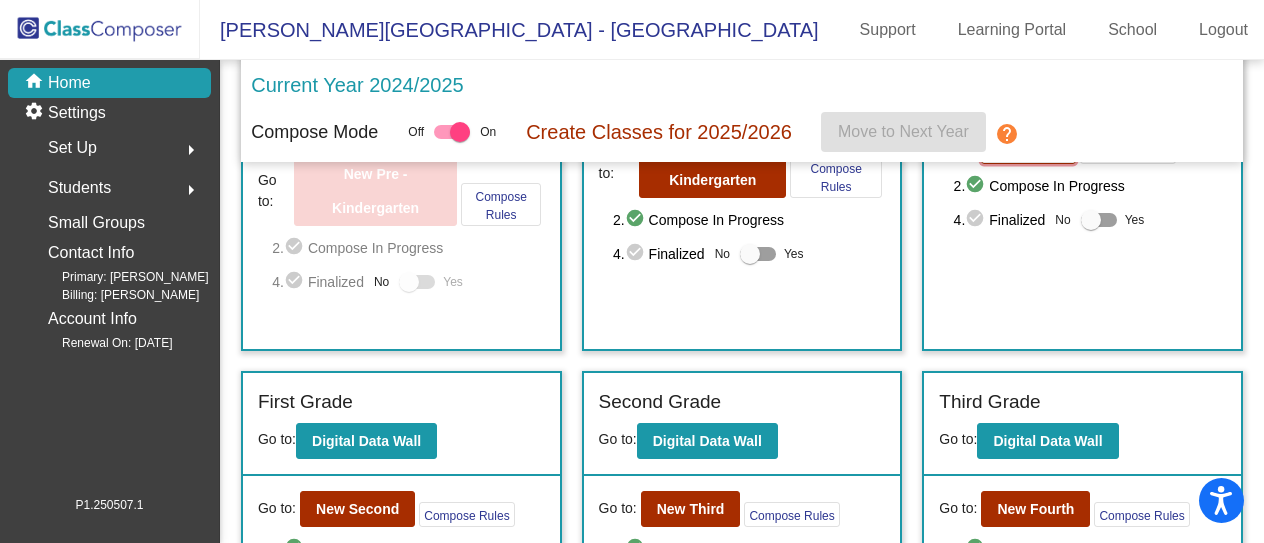 click on "New First" 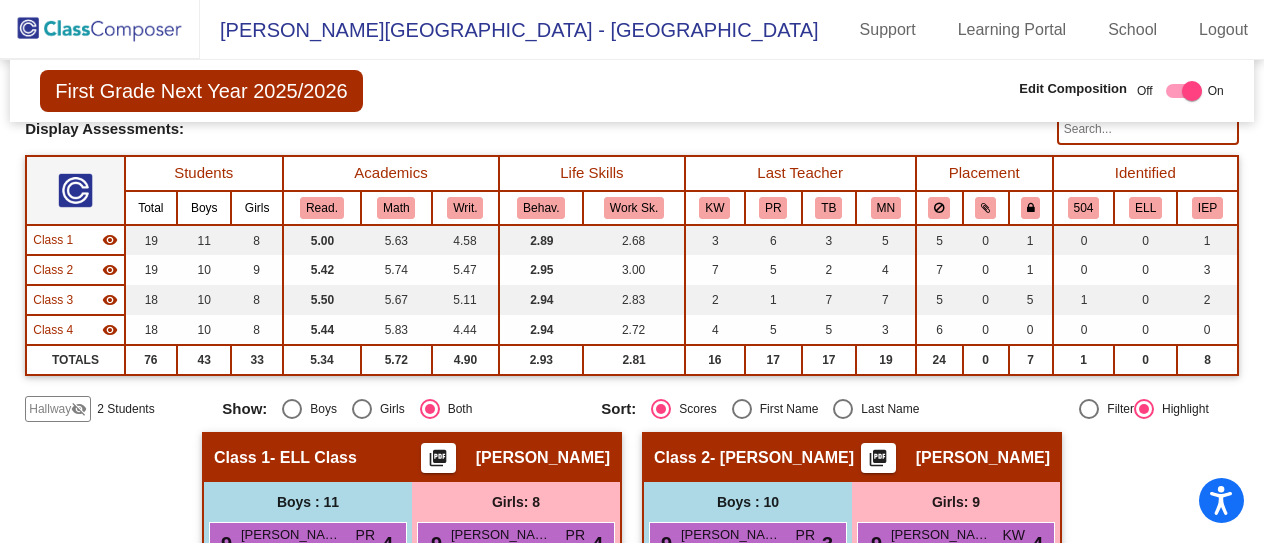 scroll, scrollTop: 125, scrollLeft: 0, axis: vertical 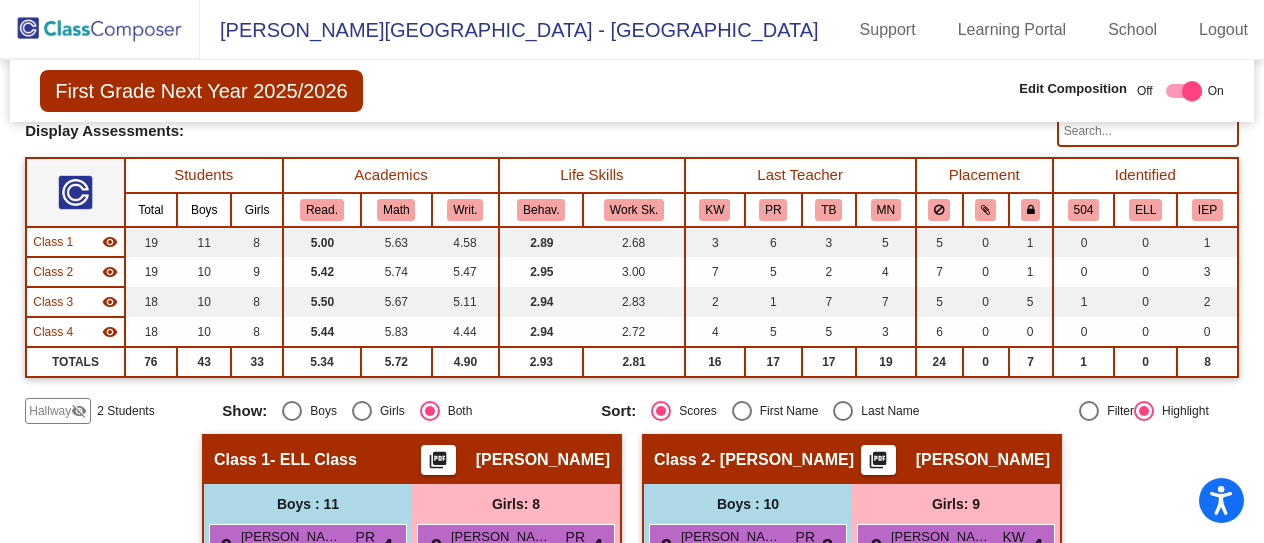 click on "Hallway" 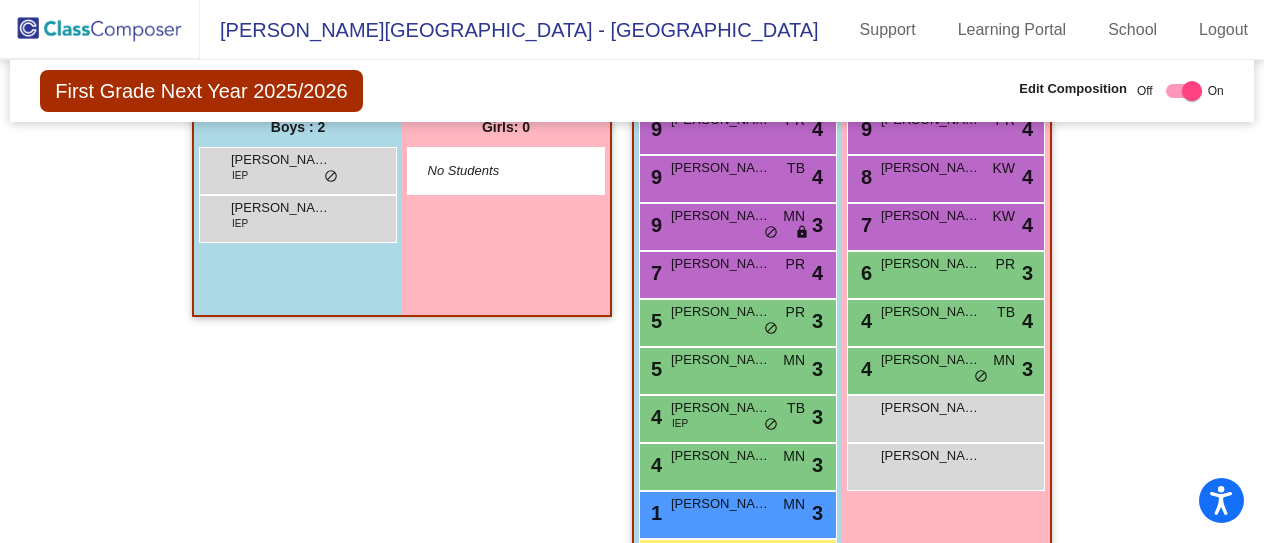scroll, scrollTop: 603, scrollLeft: 0, axis: vertical 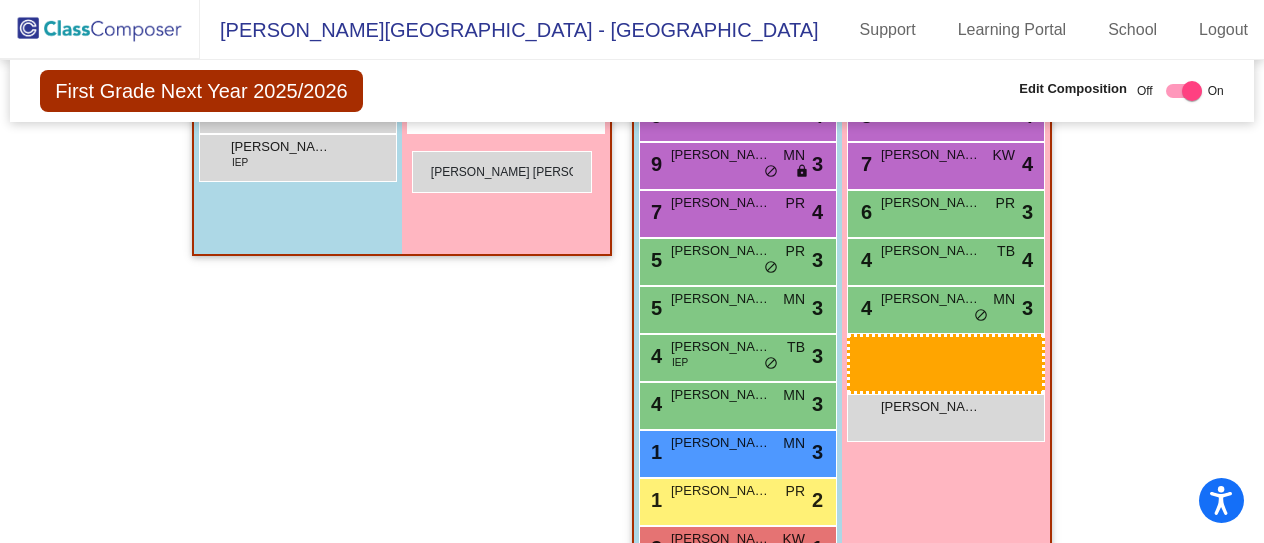 drag, startPoint x: 994, startPoint y: 347, endPoint x: 412, endPoint y: 151, distance: 614.11725 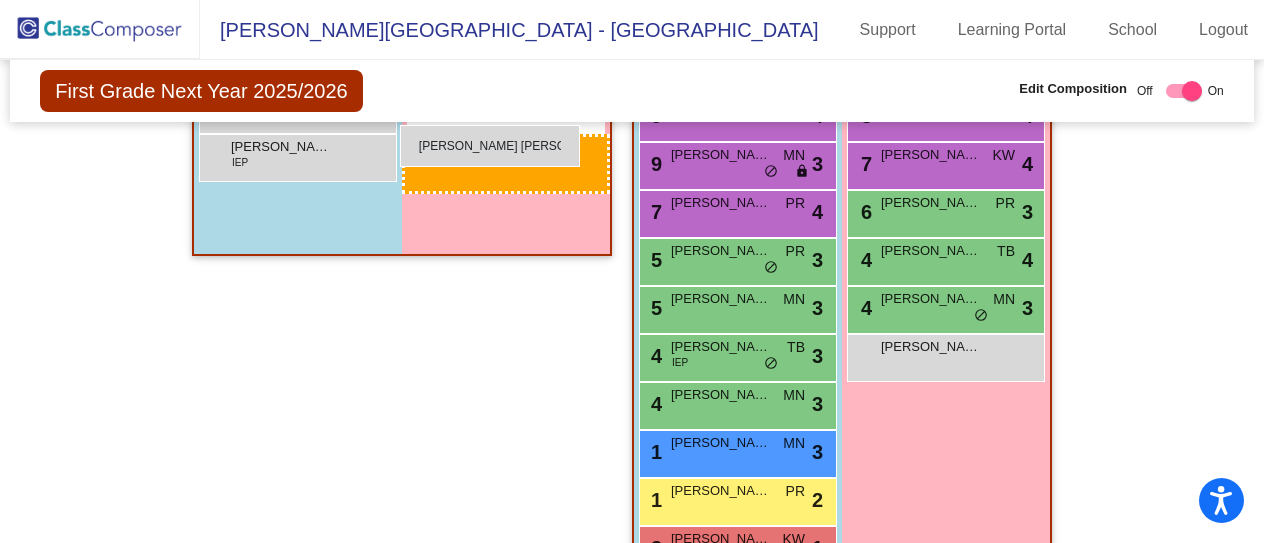 drag, startPoint x: 982, startPoint y: 355, endPoint x: 400, endPoint y: 125, distance: 625.7987 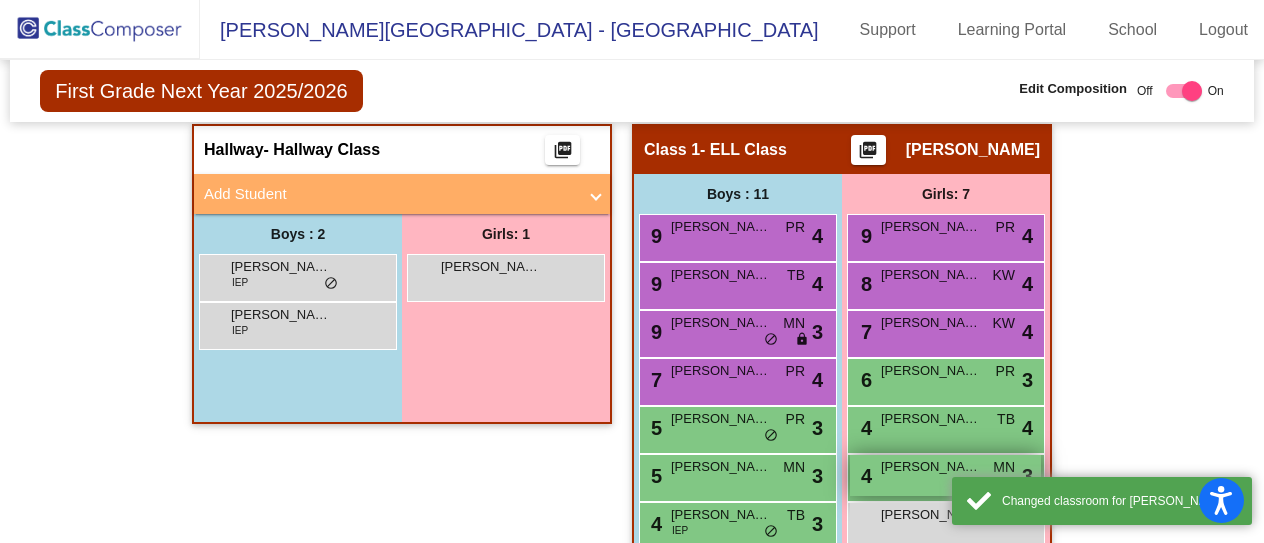 scroll, scrollTop: 541, scrollLeft: 0, axis: vertical 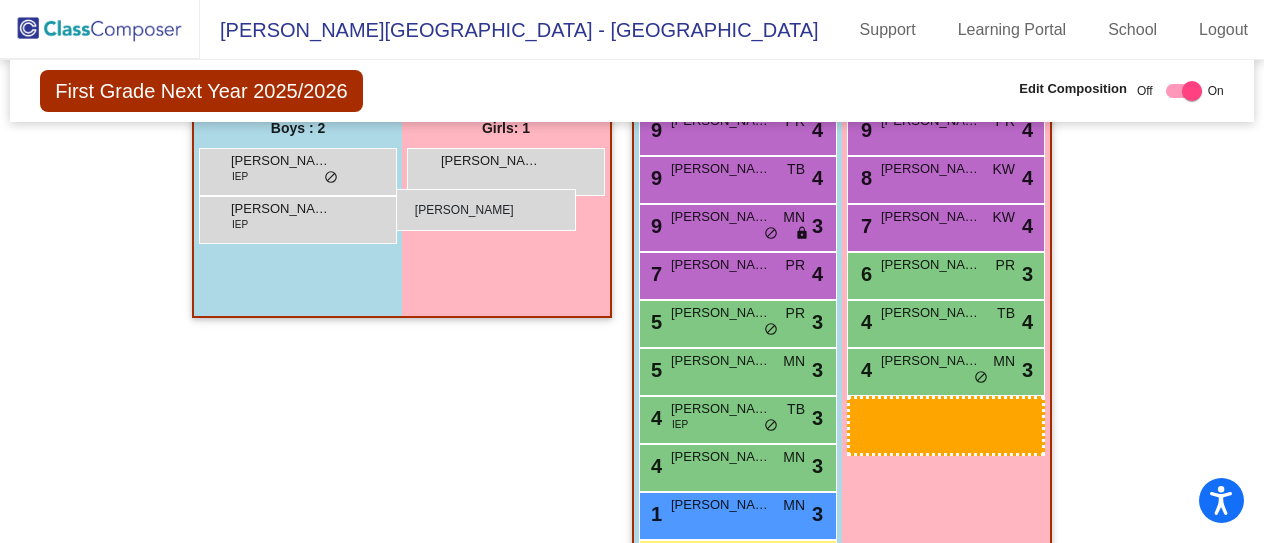 drag, startPoint x: 992, startPoint y: 430, endPoint x: 396, endPoint y: 189, distance: 642.8818 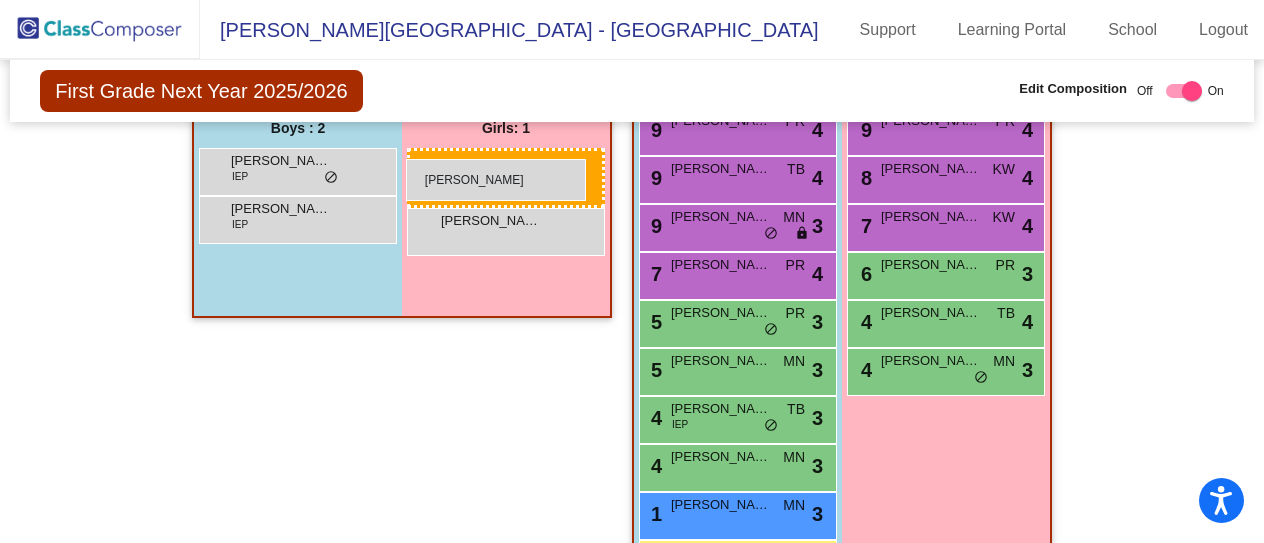 drag, startPoint x: 911, startPoint y: 421, endPoint x: 406, endPoint y: 158, distance: 569.3804 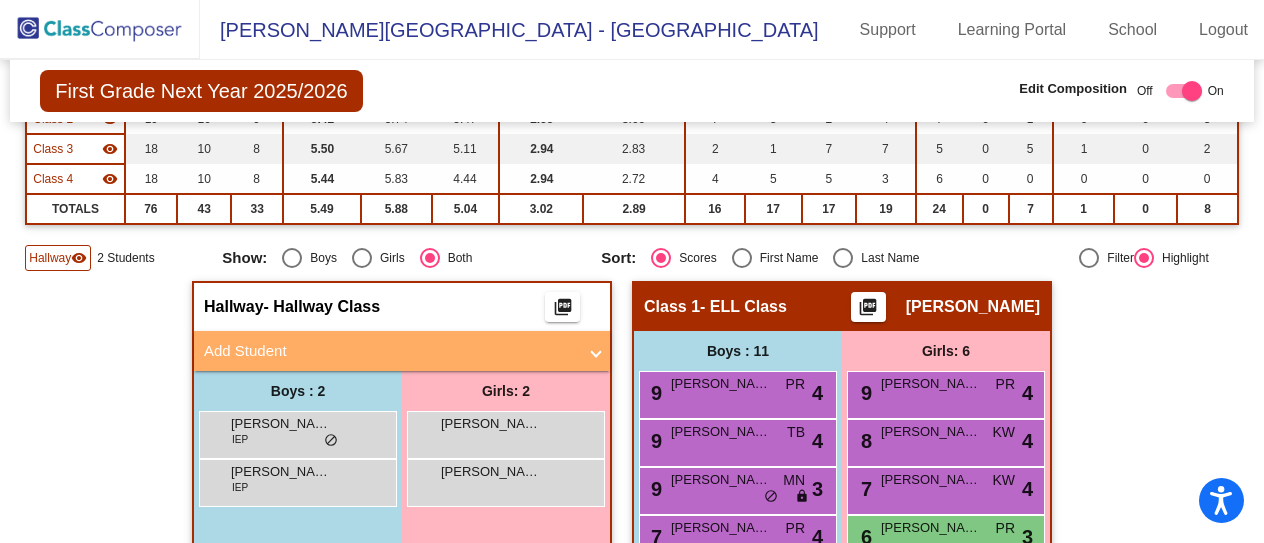 scroll, scrollTop: 266, scrollLeft: 0, axis: vertical 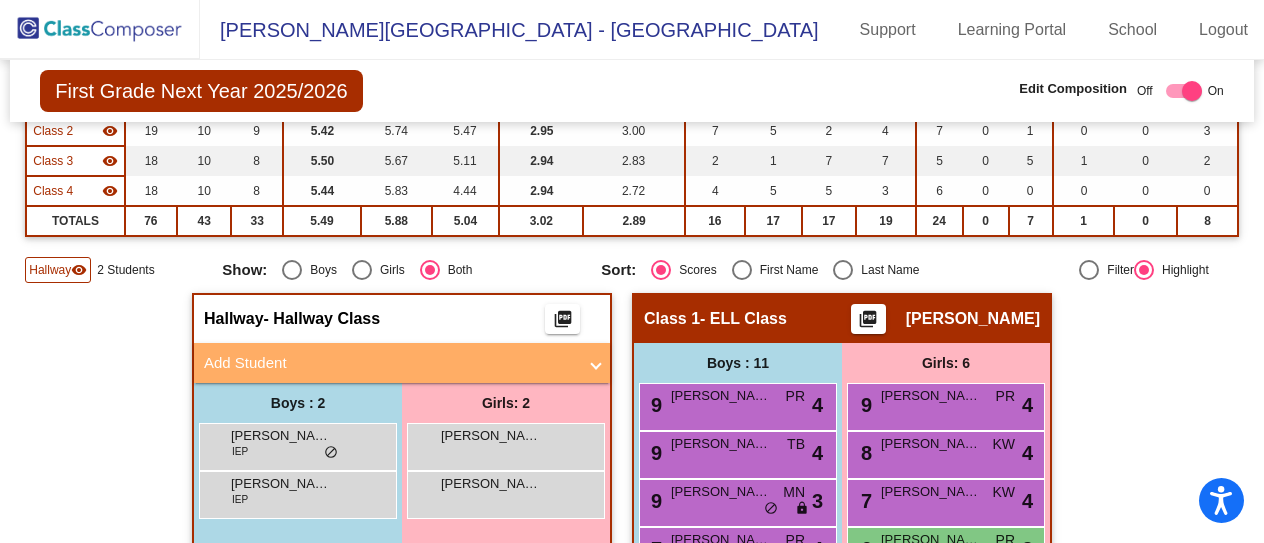 click on "Add Student" at bounding box center [390, 363] 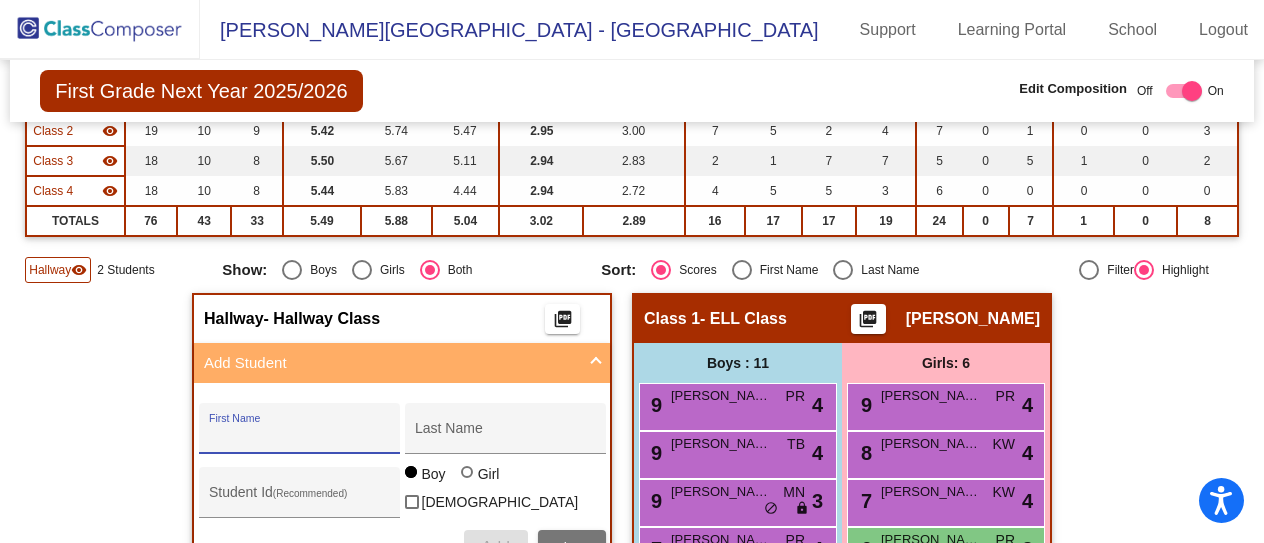 click on "First Name" at bounding box center [299, 436] 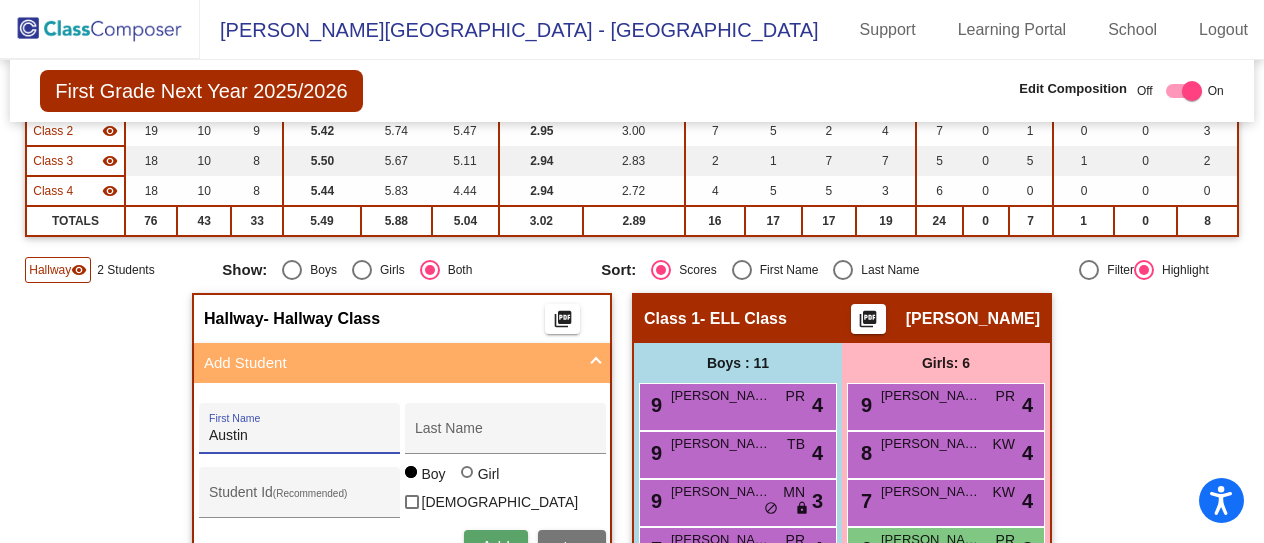 type on "Austin" 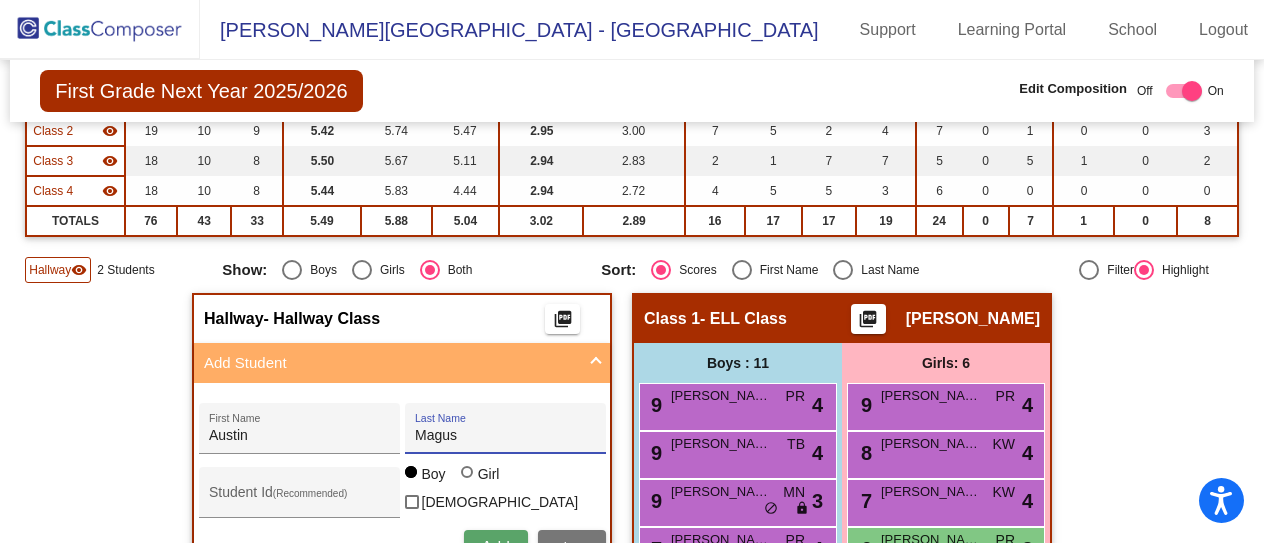 type on "Magus" 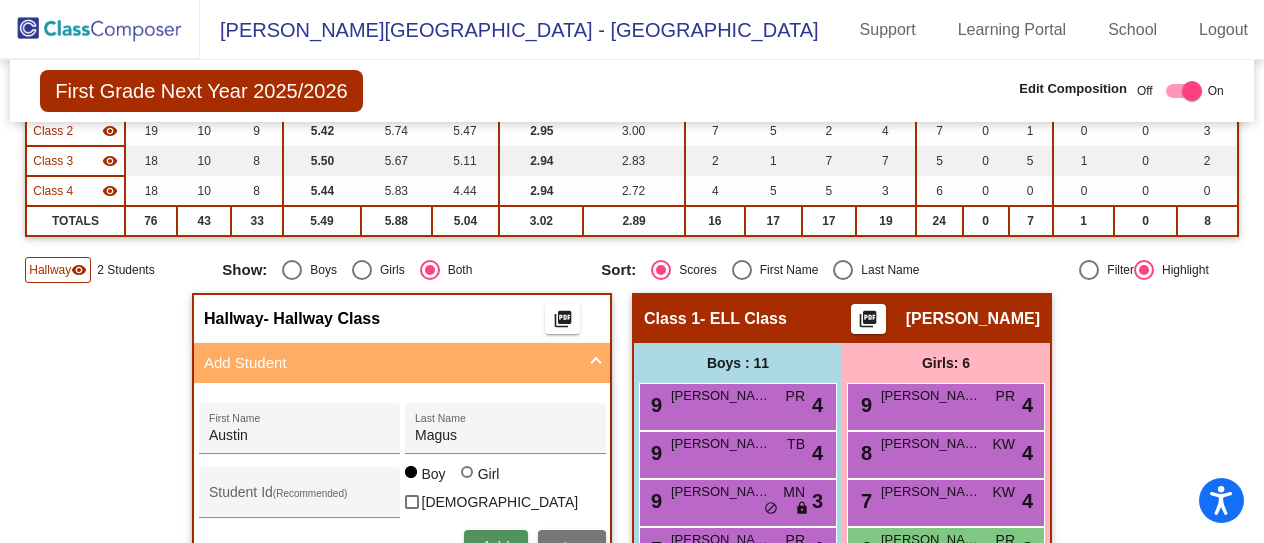 click on "Add" at bounding box center [496, 548] 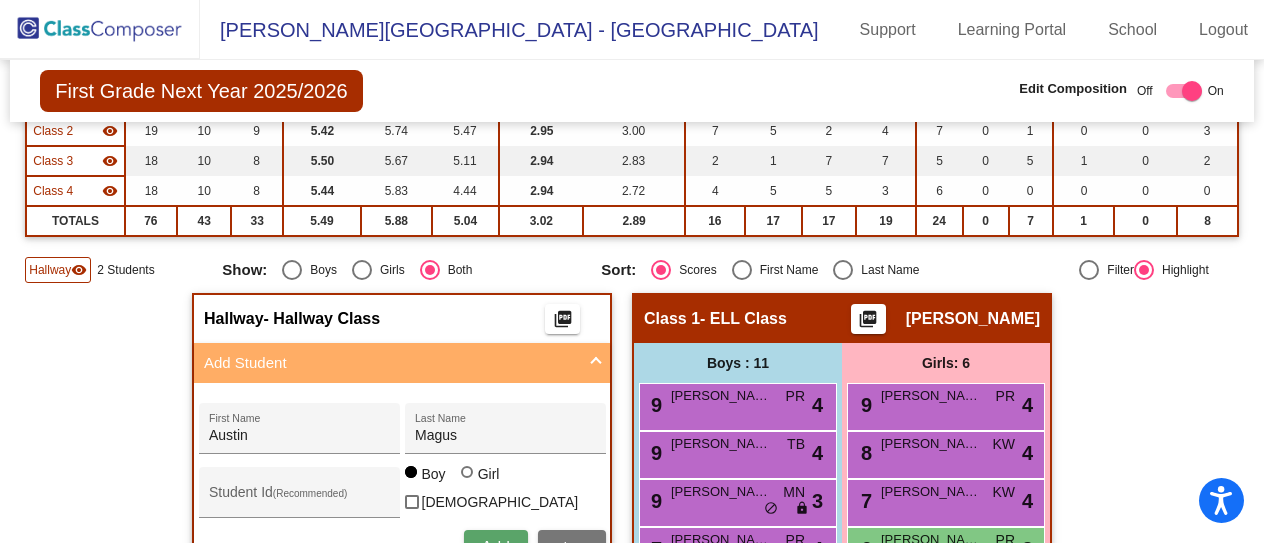 type 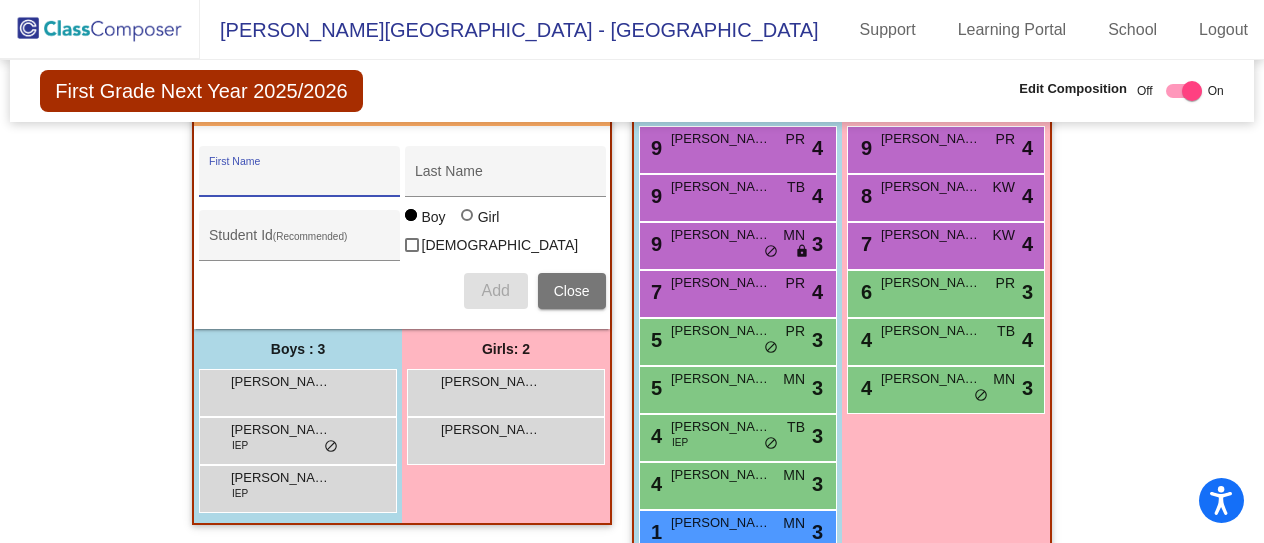 scroll, scrollTop: 522, scrollLeft: 0, axis: vertical 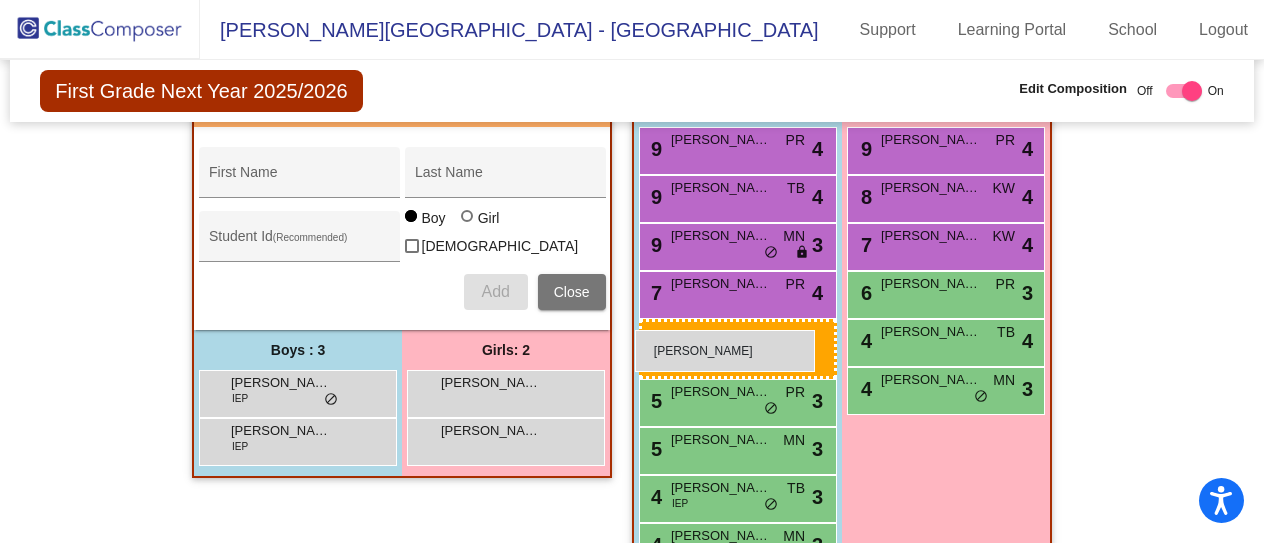drag, startPoint x: 302, startPoint y: 411, endPoint x: 633, endPoint y: 331, distance: 340.53046 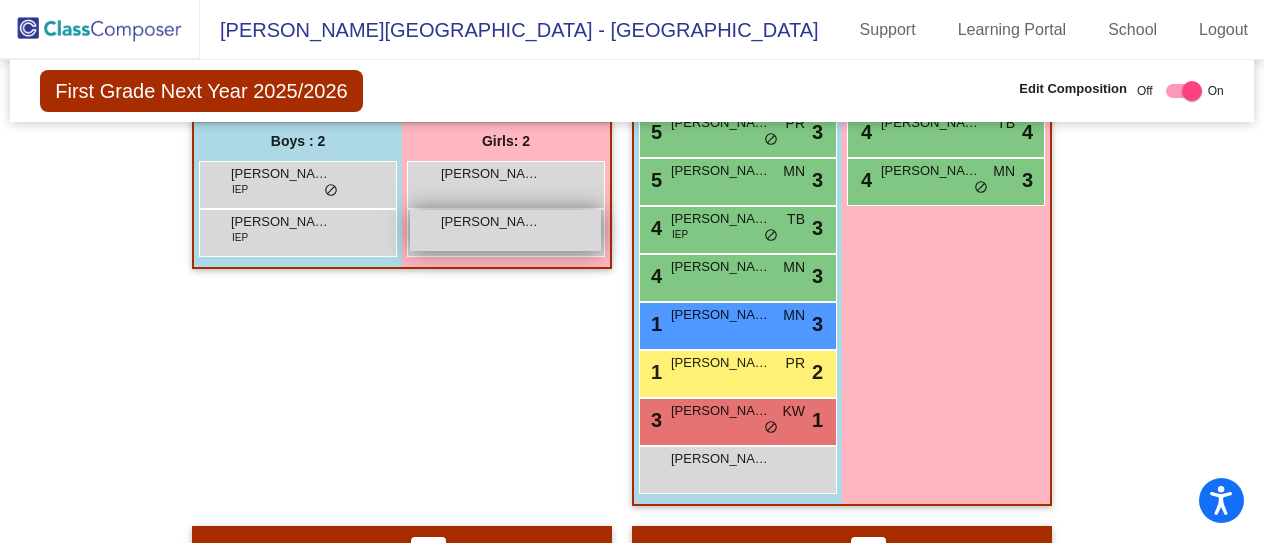 scroll, scrollTop: 732, scrollLeft: 0, axis: vertical 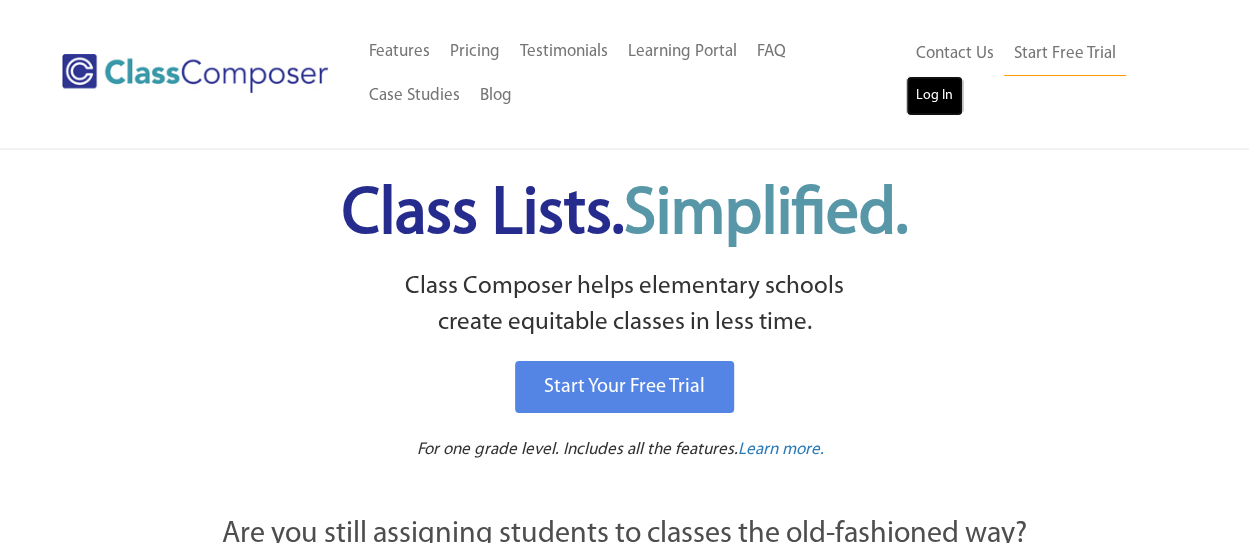 click on "Log In" at bounding box center [934, 96] 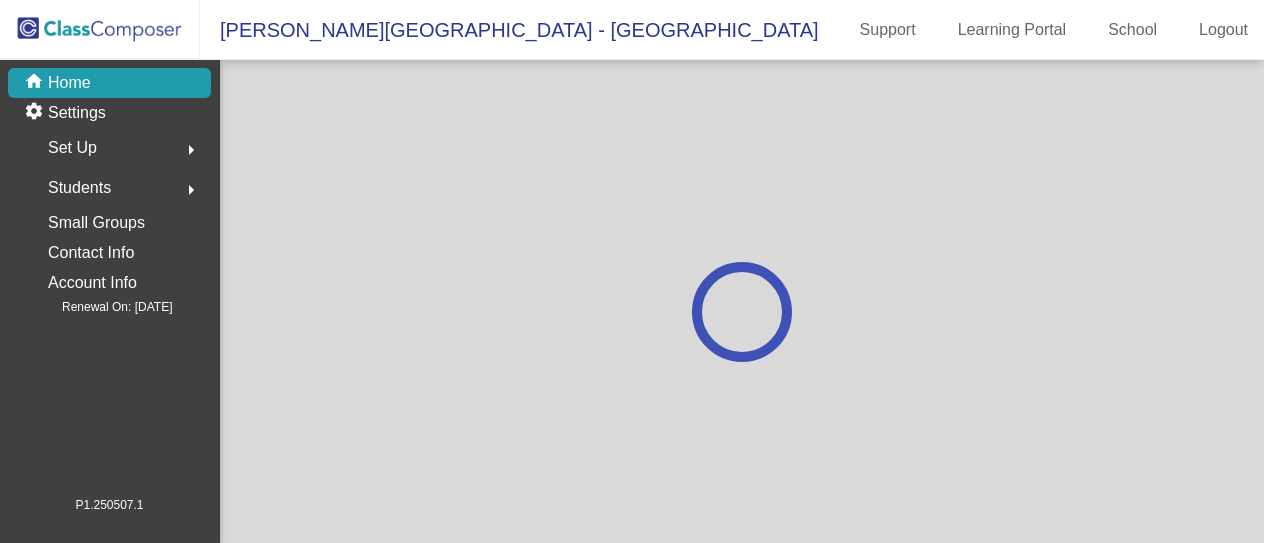 scroll, scrollTop: 0, scrollLeft: 0, axis: both 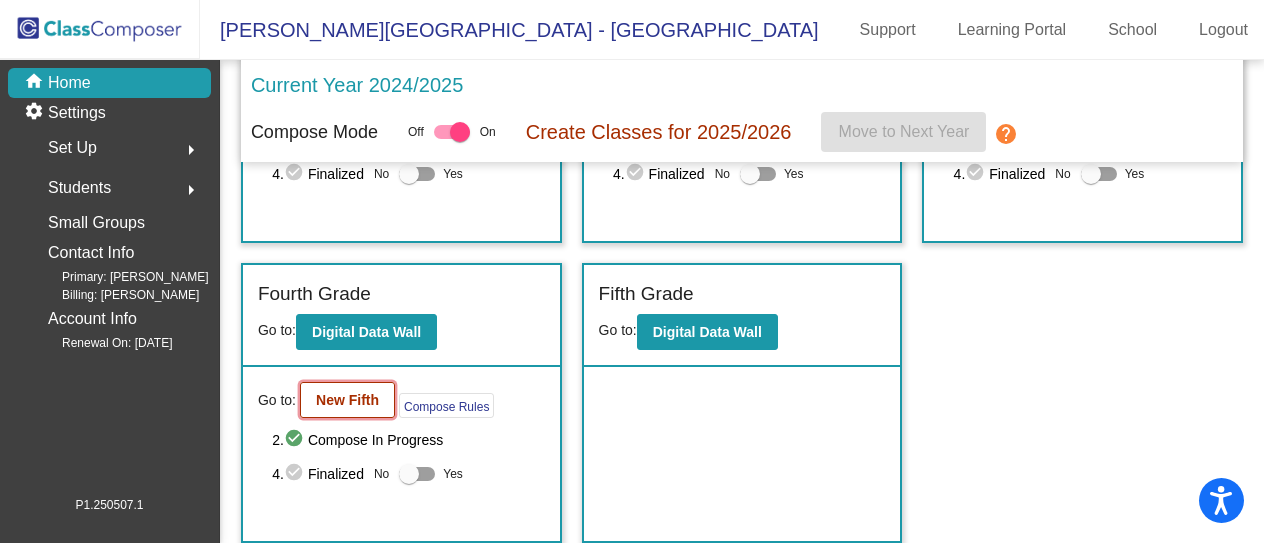 click on "New Fifth" 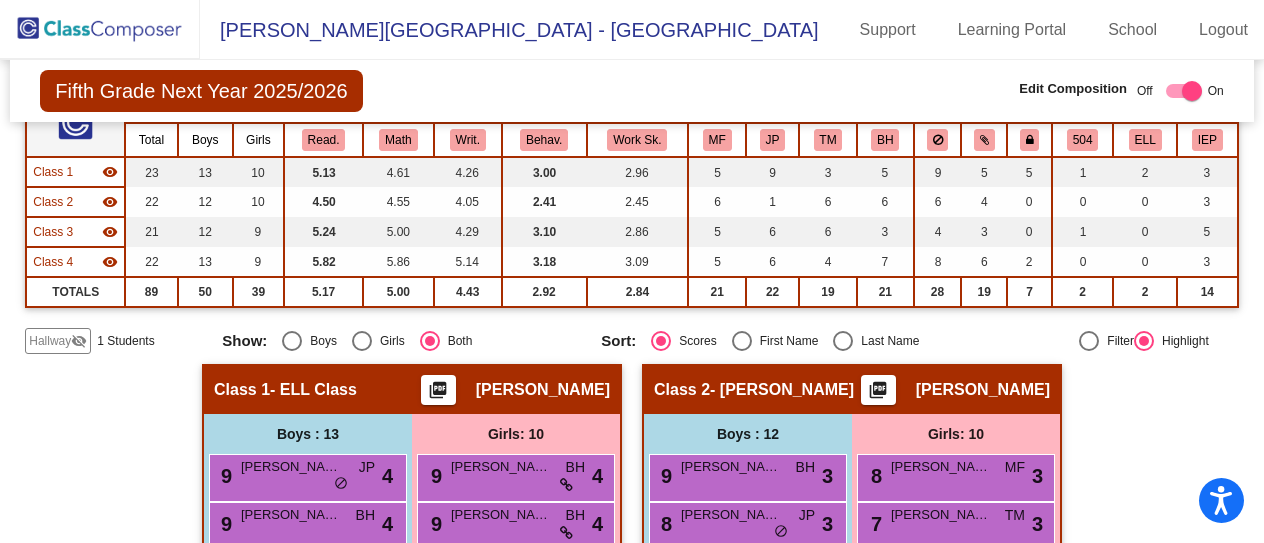 scroll, scrollTop: 243, scrollLeft: 0, axis: vertical 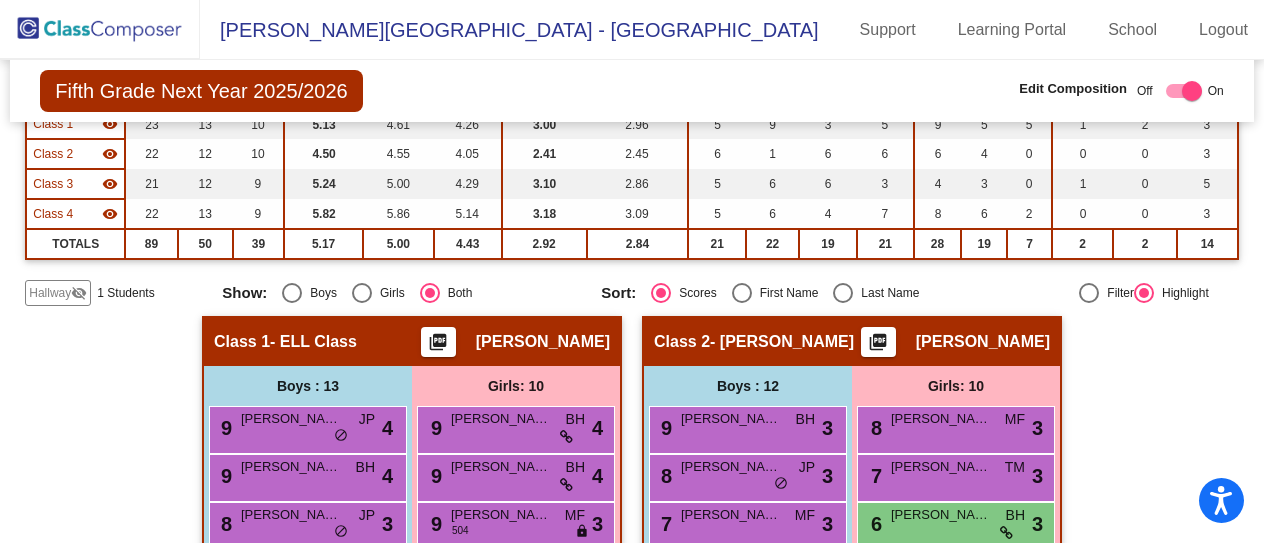 click on "Hallway" 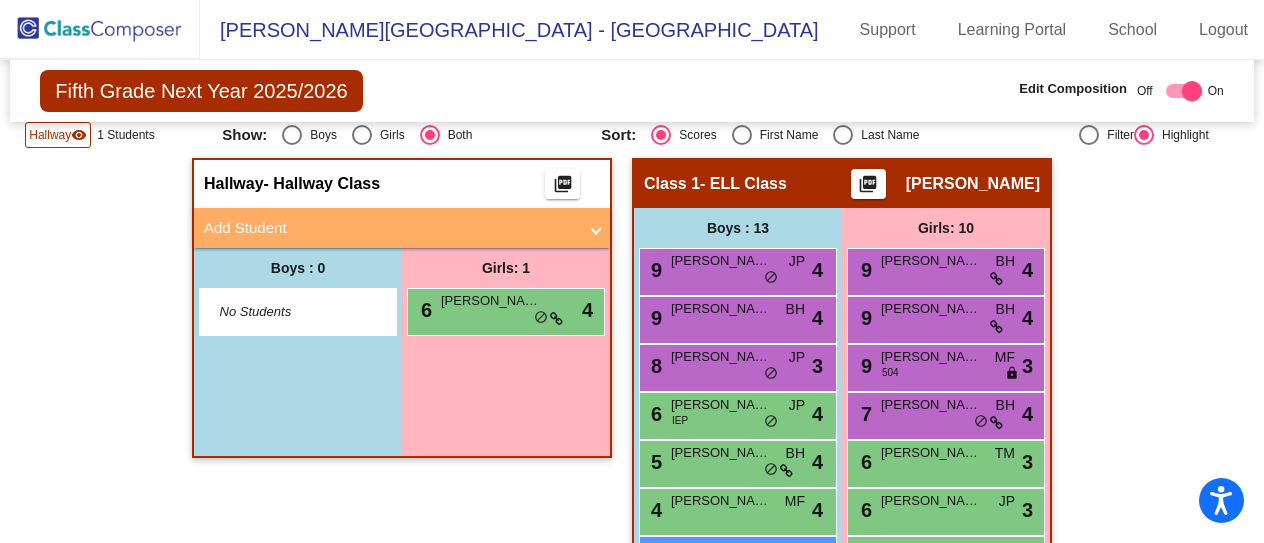 scroll, scrollTop: 401, scrollLeft: 0, axis: vertical 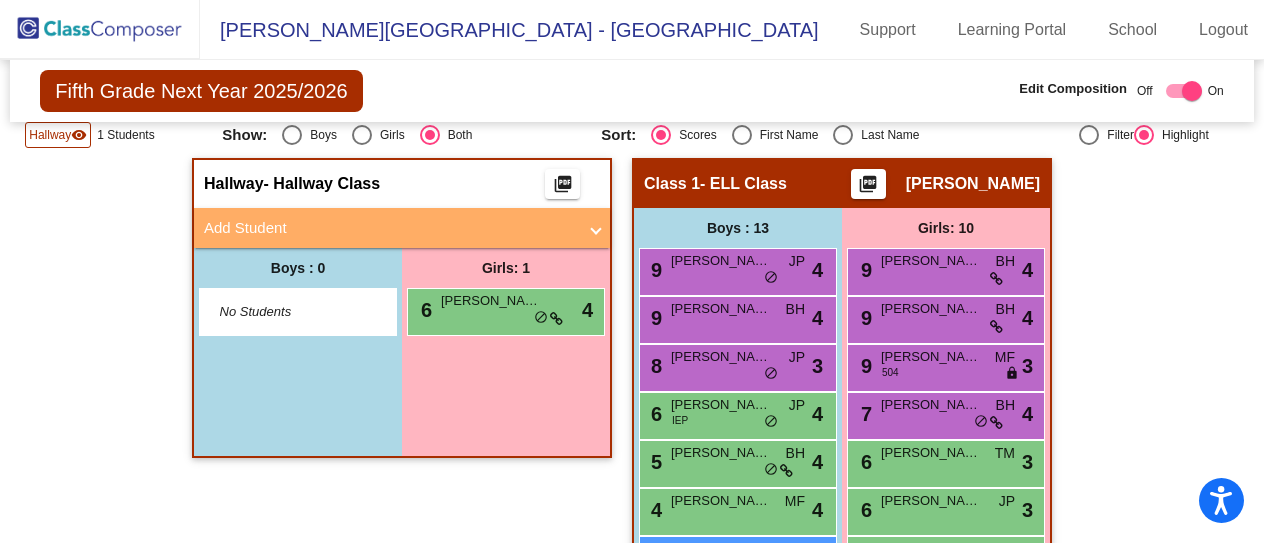 click on "Add Student" at bounding box center [390, 228] 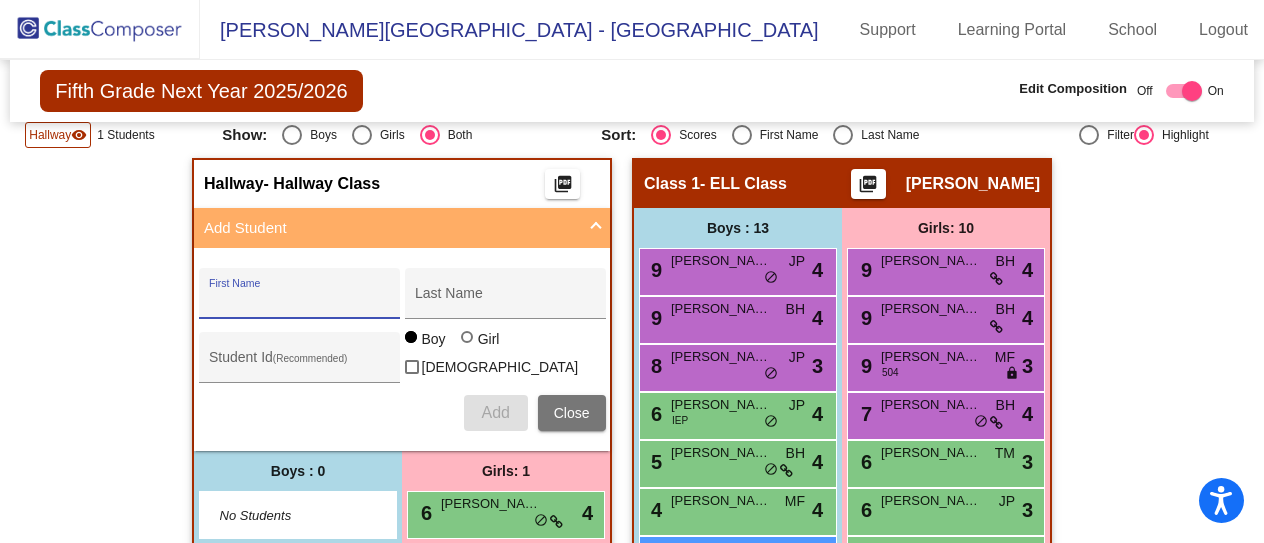 click on "First Name" at bounding box center [299, 301] 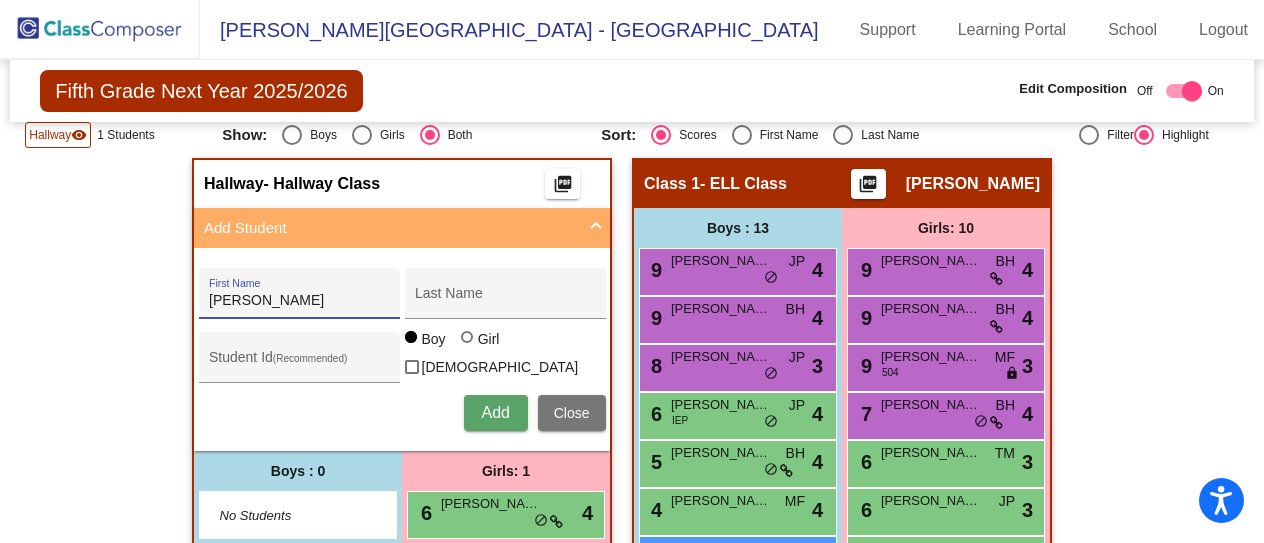 type on "Andrew" 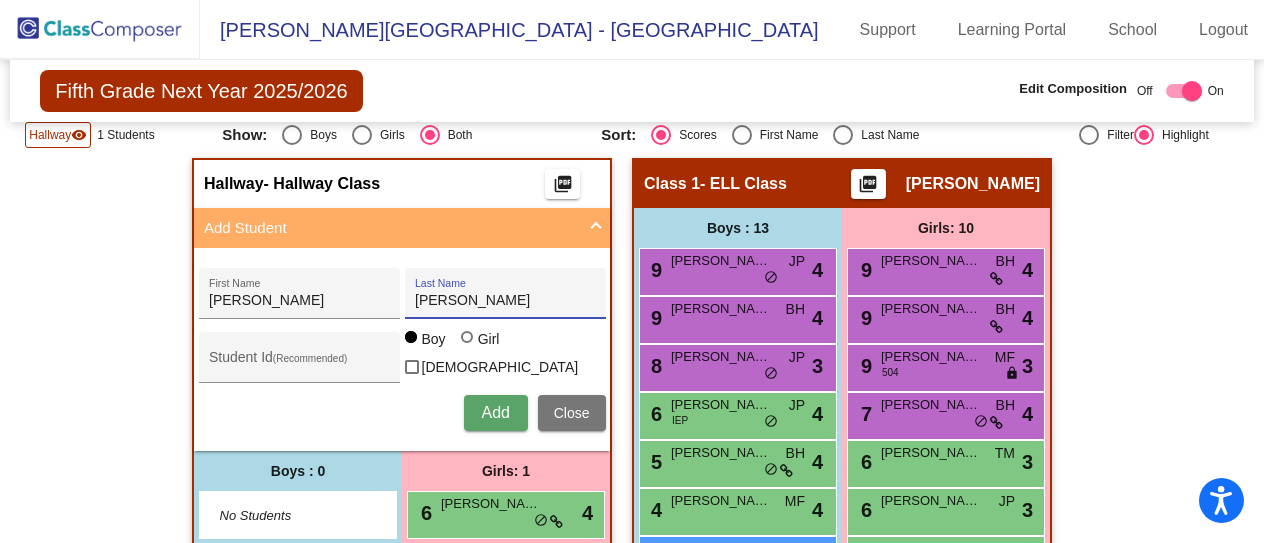 type on "Romo" 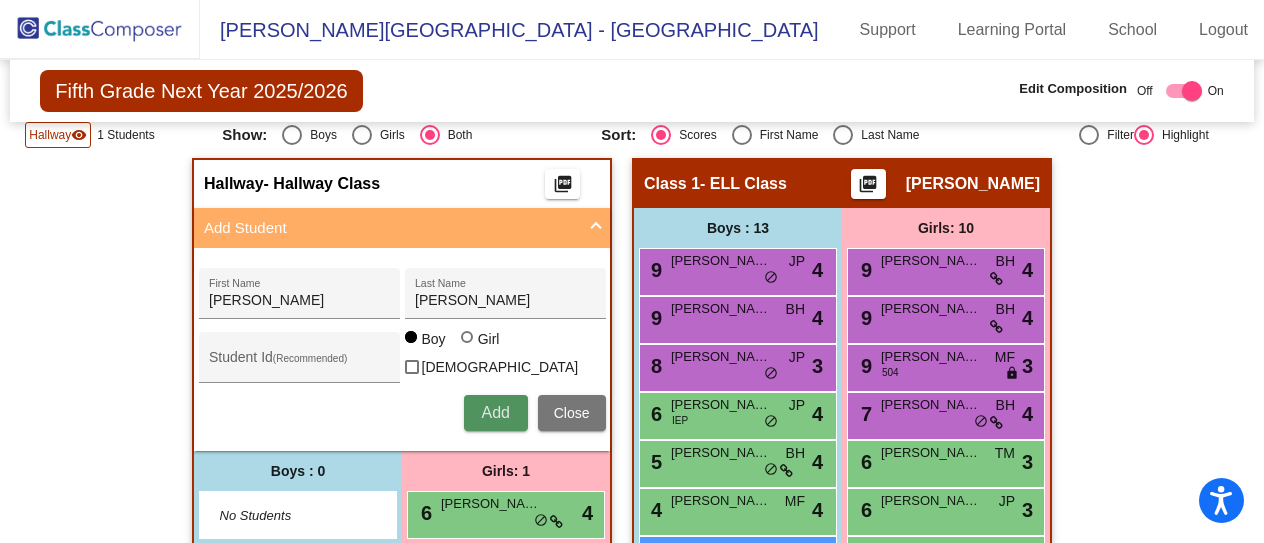 type 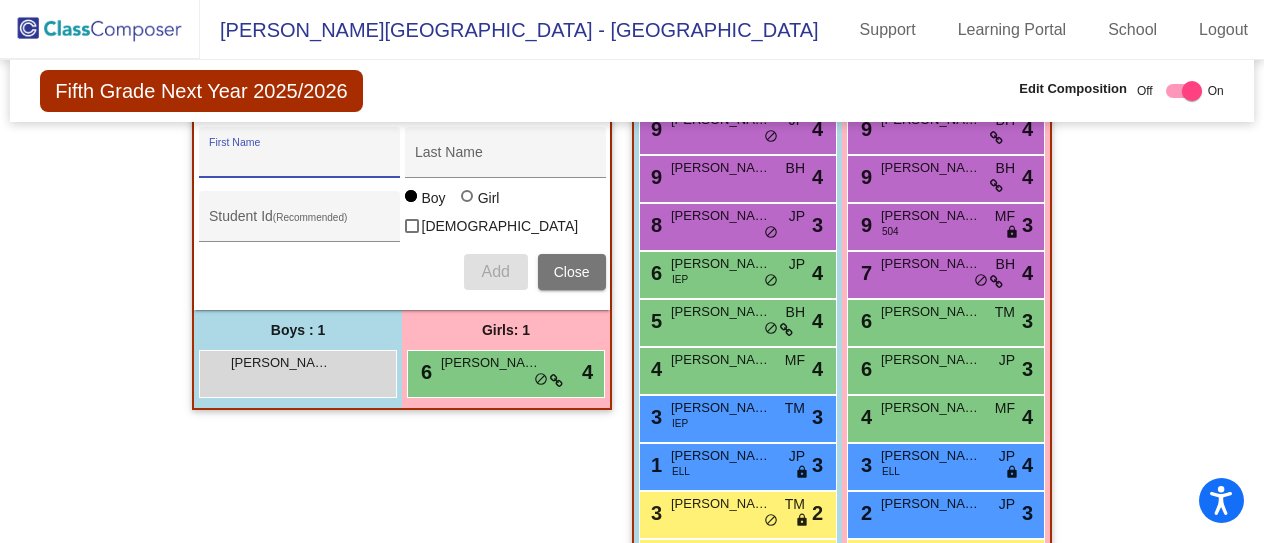 scroll, scrollTop: 541, scrollLeft: 0, axis: vertical 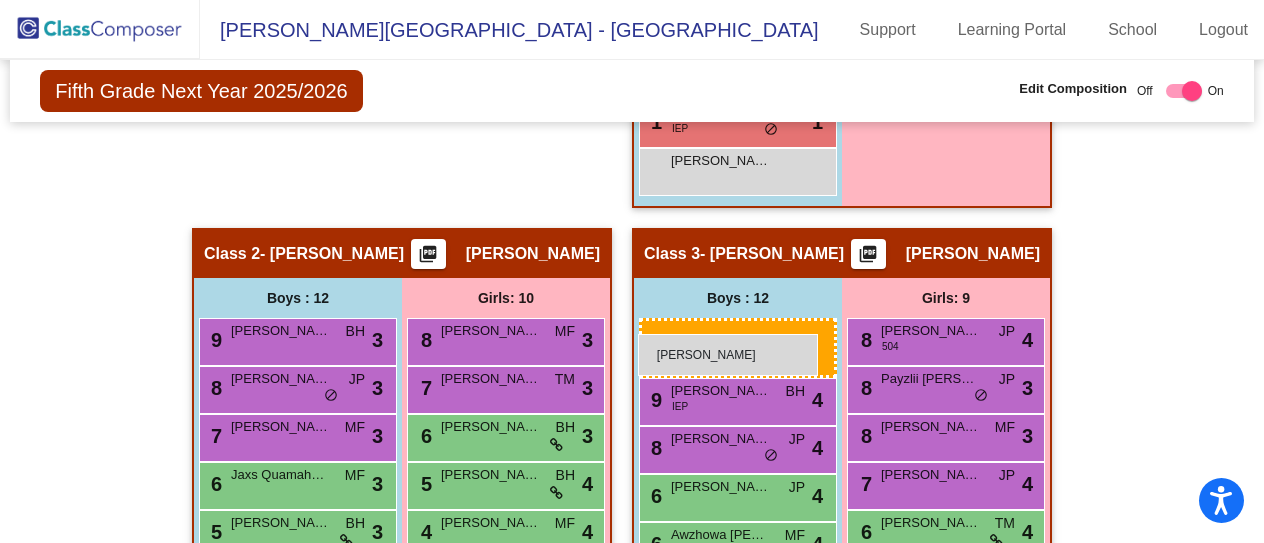 drag, startPoint x: 289, startPoint y: 381, endPoint x: 638, endPoint y: 334, distance: 352.15054 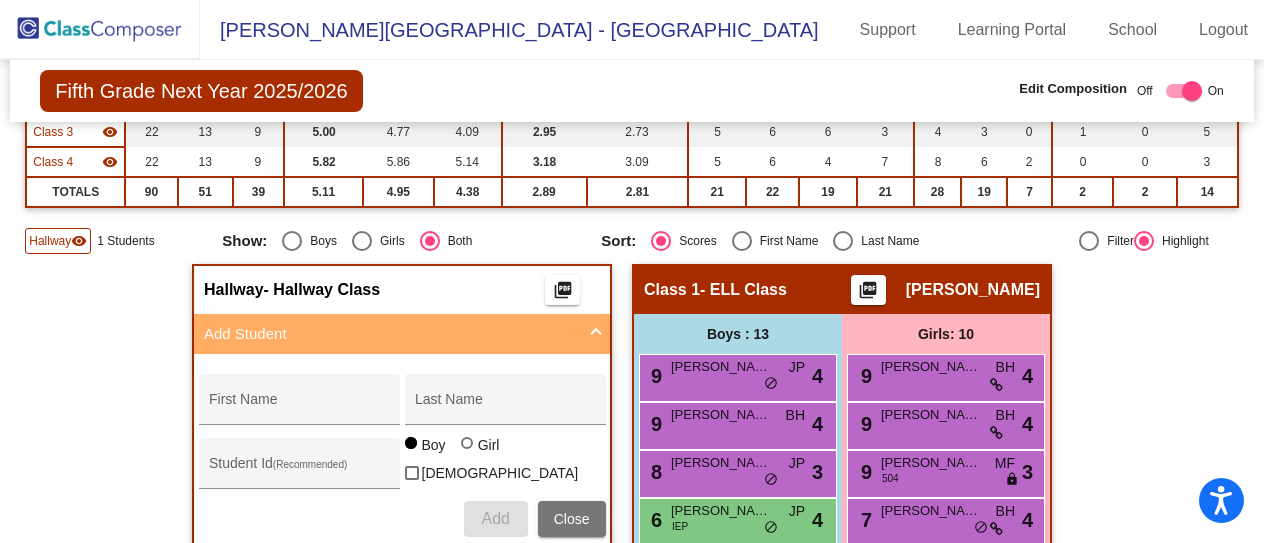 scroll, scrollTop: 294, scrollLeft: 0, axis: vertical 